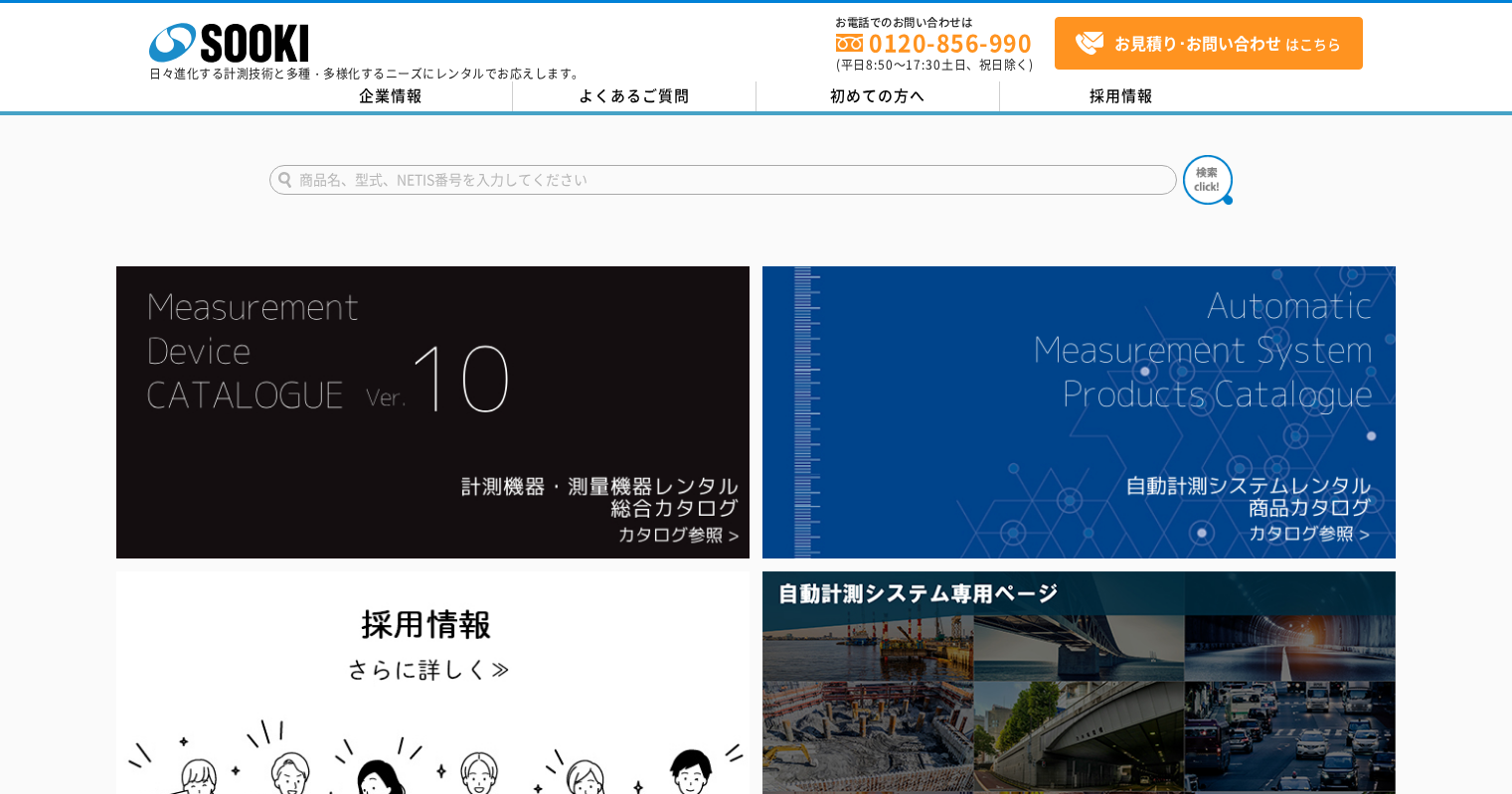 scroll, scrollTop: 0, scrollLeft: 0, axis: both 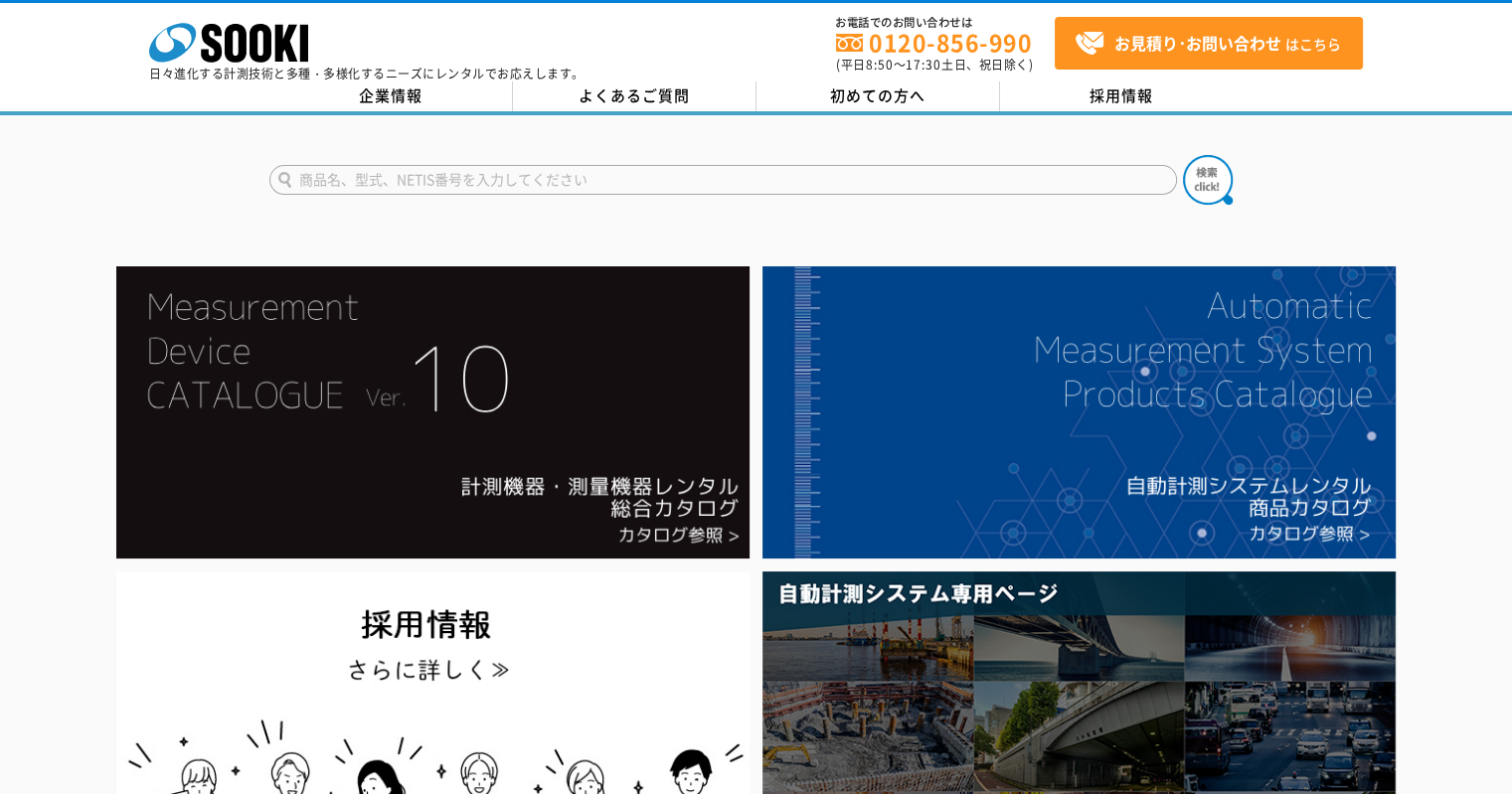 click at bounding box center [723, 180] 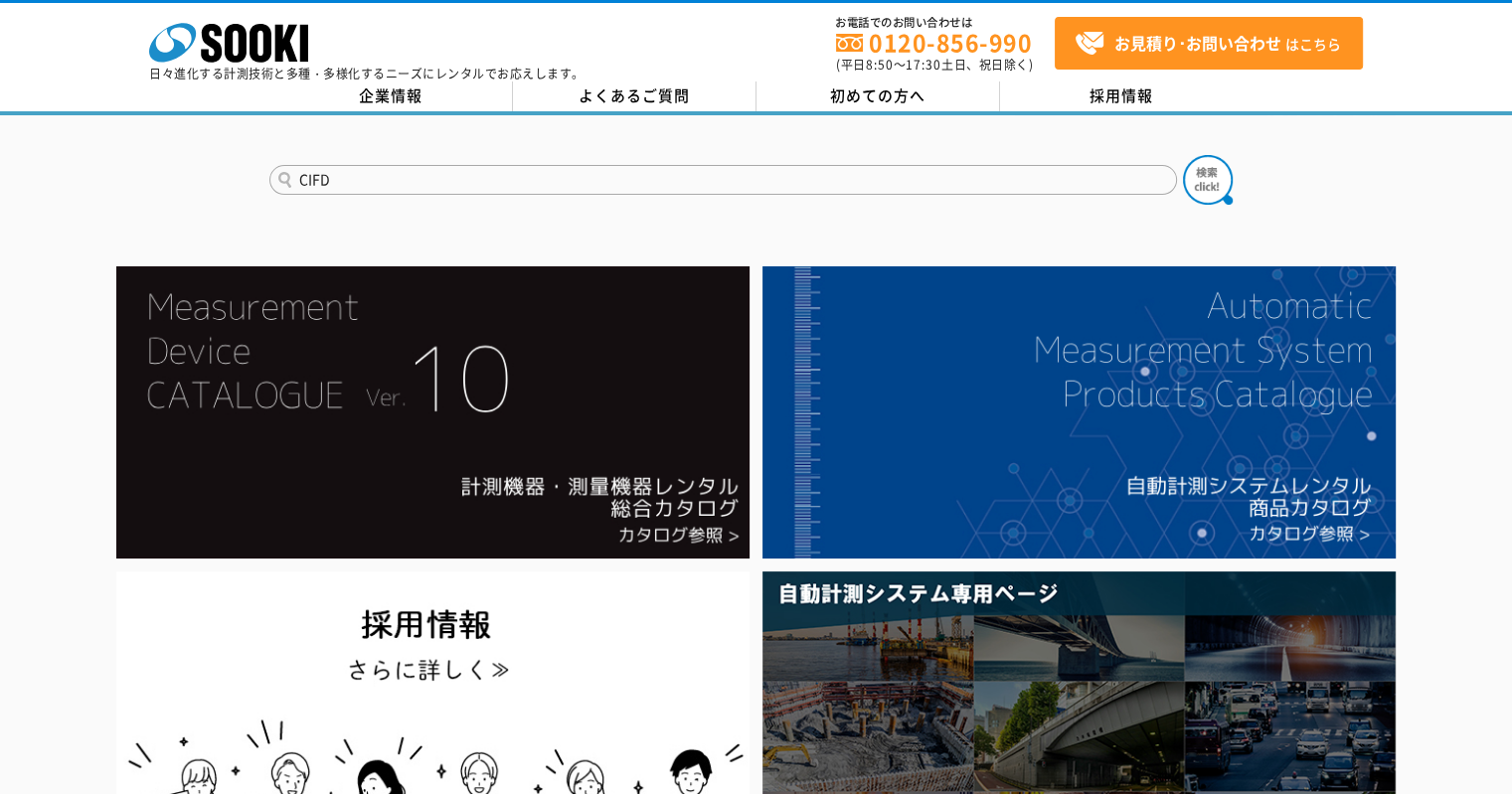 type on "CIFD" 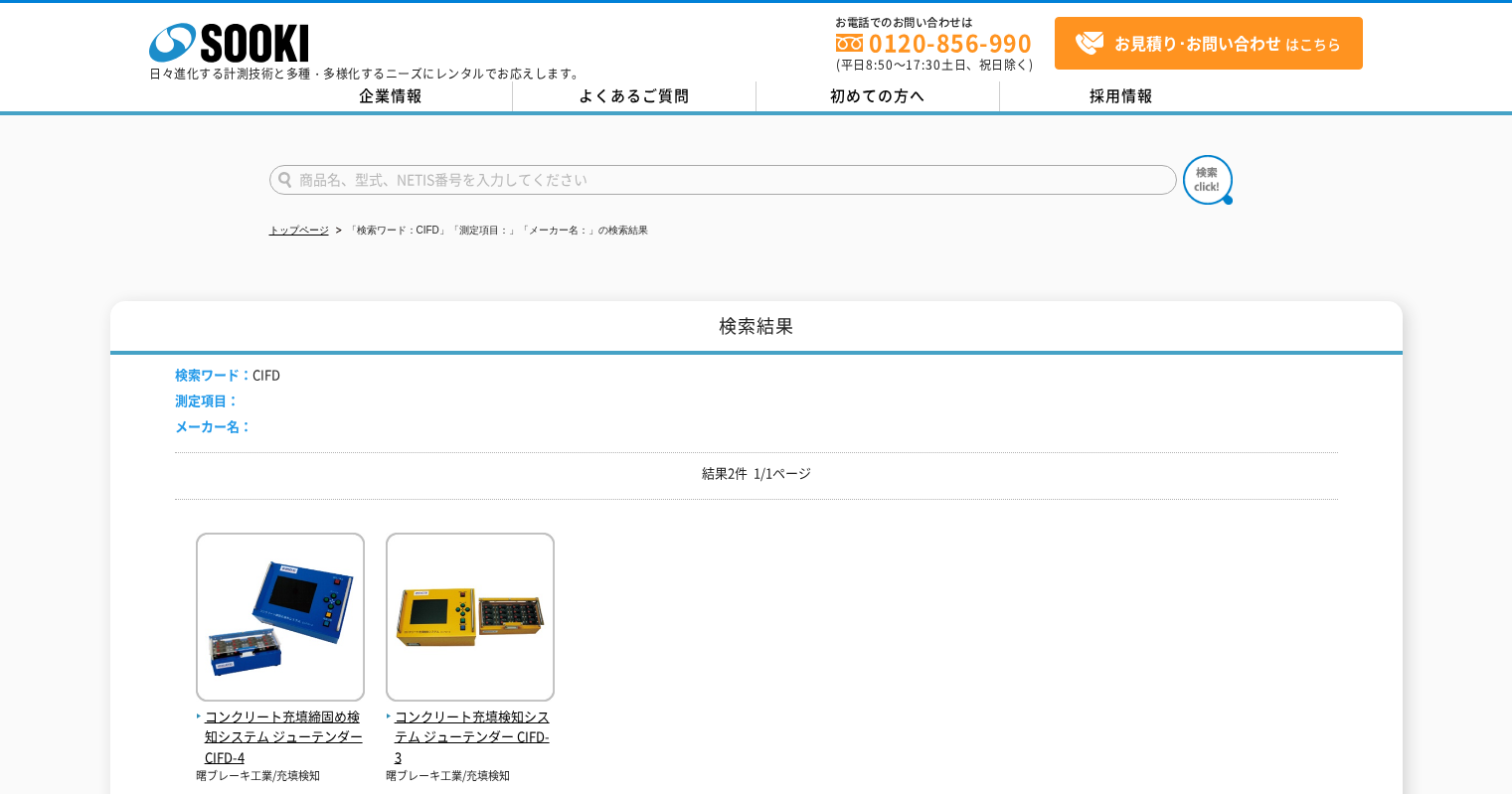 scroll, scrollTop: 0, scrollLeft: 0, axis: both 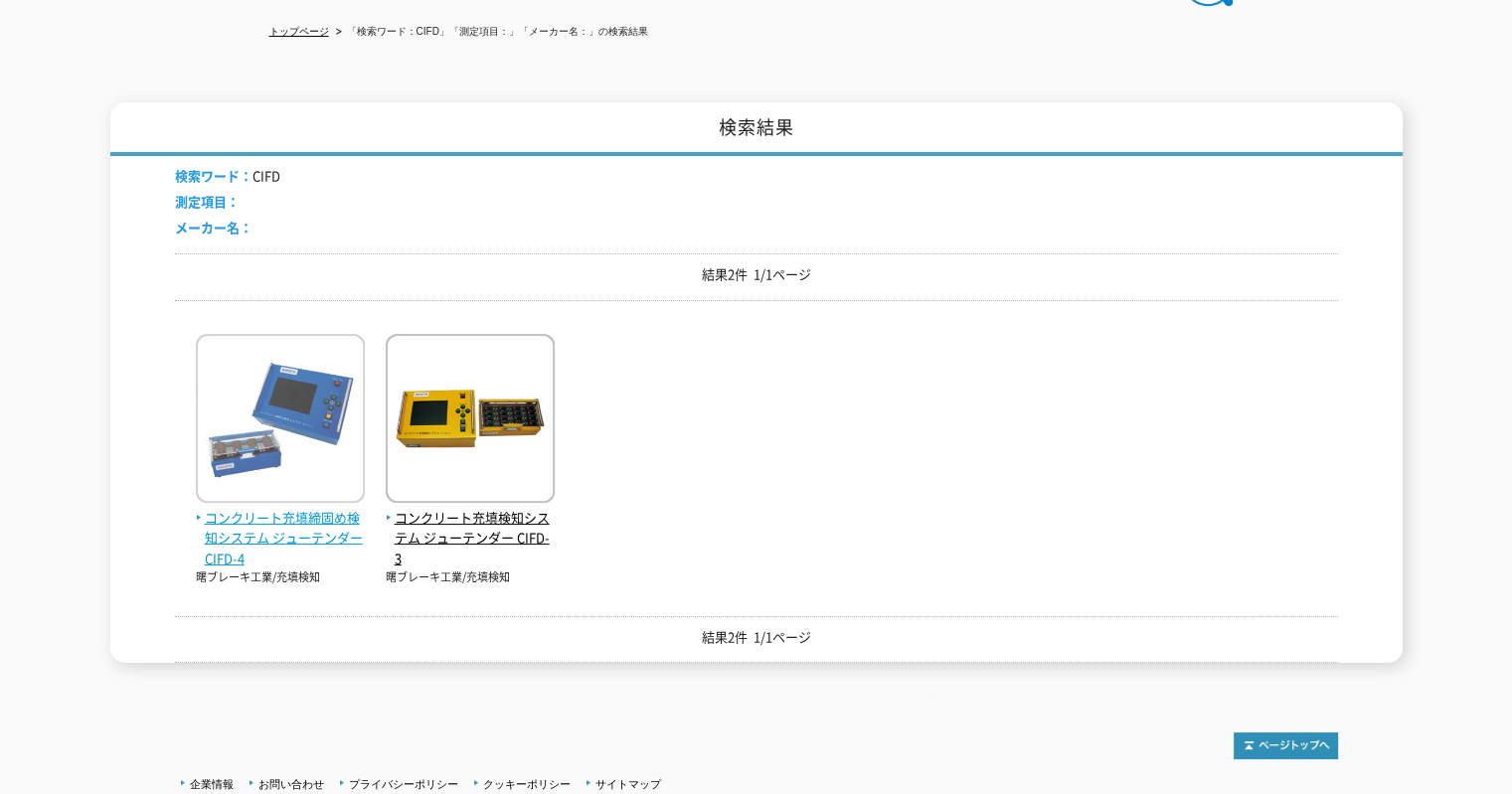 click on "コンクリート充填締固め検知システム ジューテンダー CIFD-4" at bounding box center (280, 539) 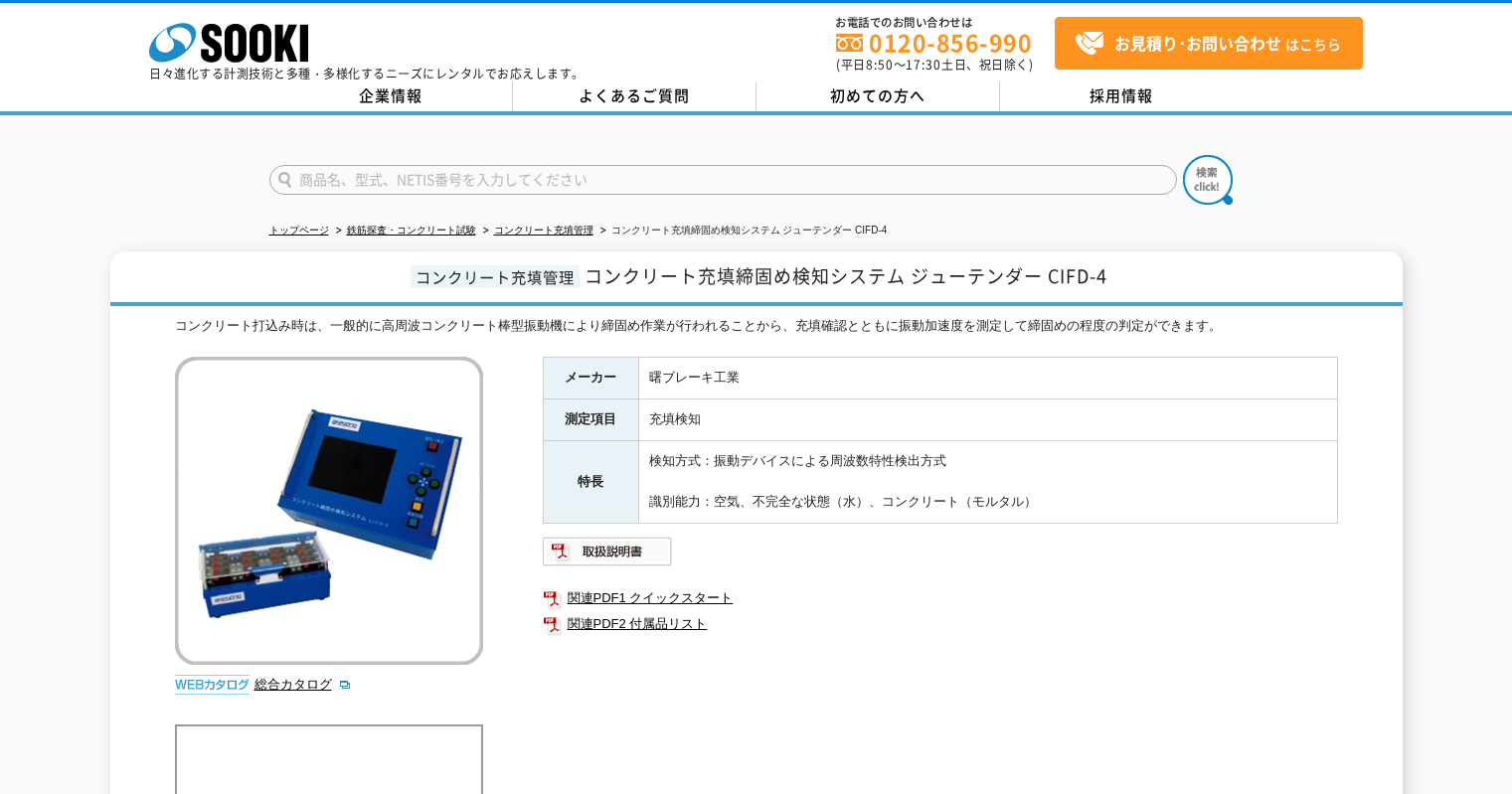 scroll, scrollTop: 0, scrollLeft: 0, axis: both 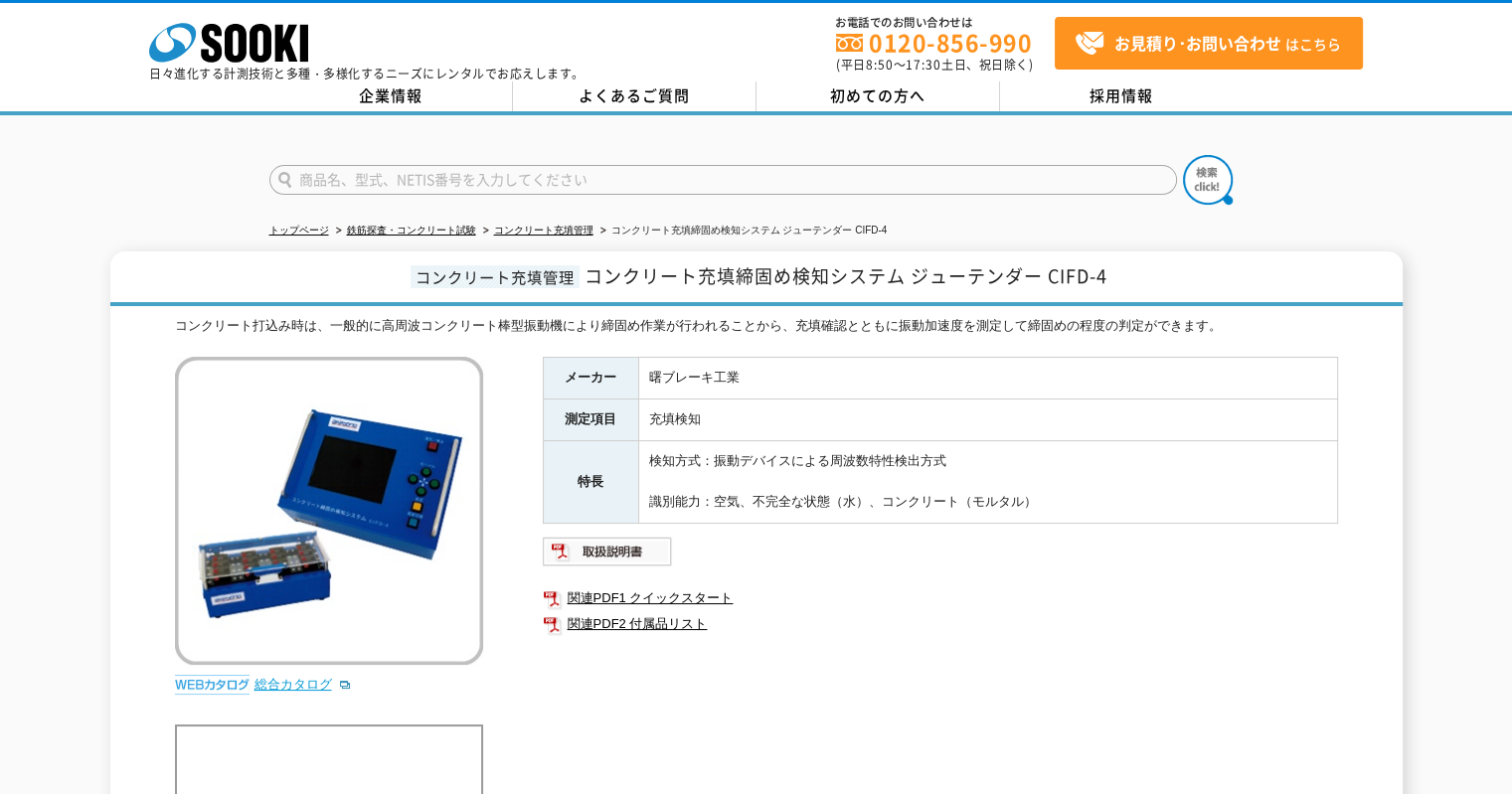 click on "総合カタログ" at bounding box center (303, 684) 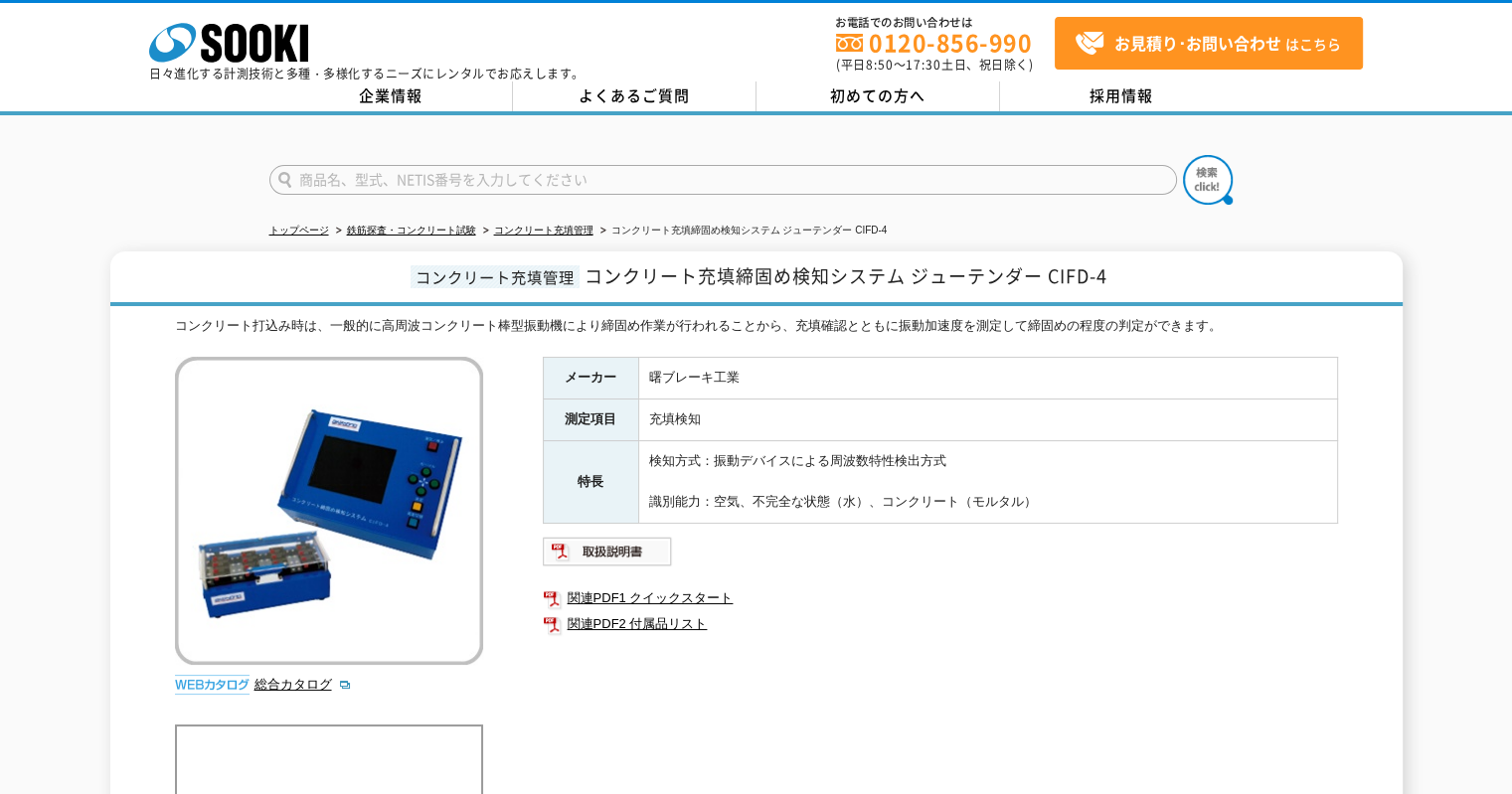 click at bounding box center [723, 180] 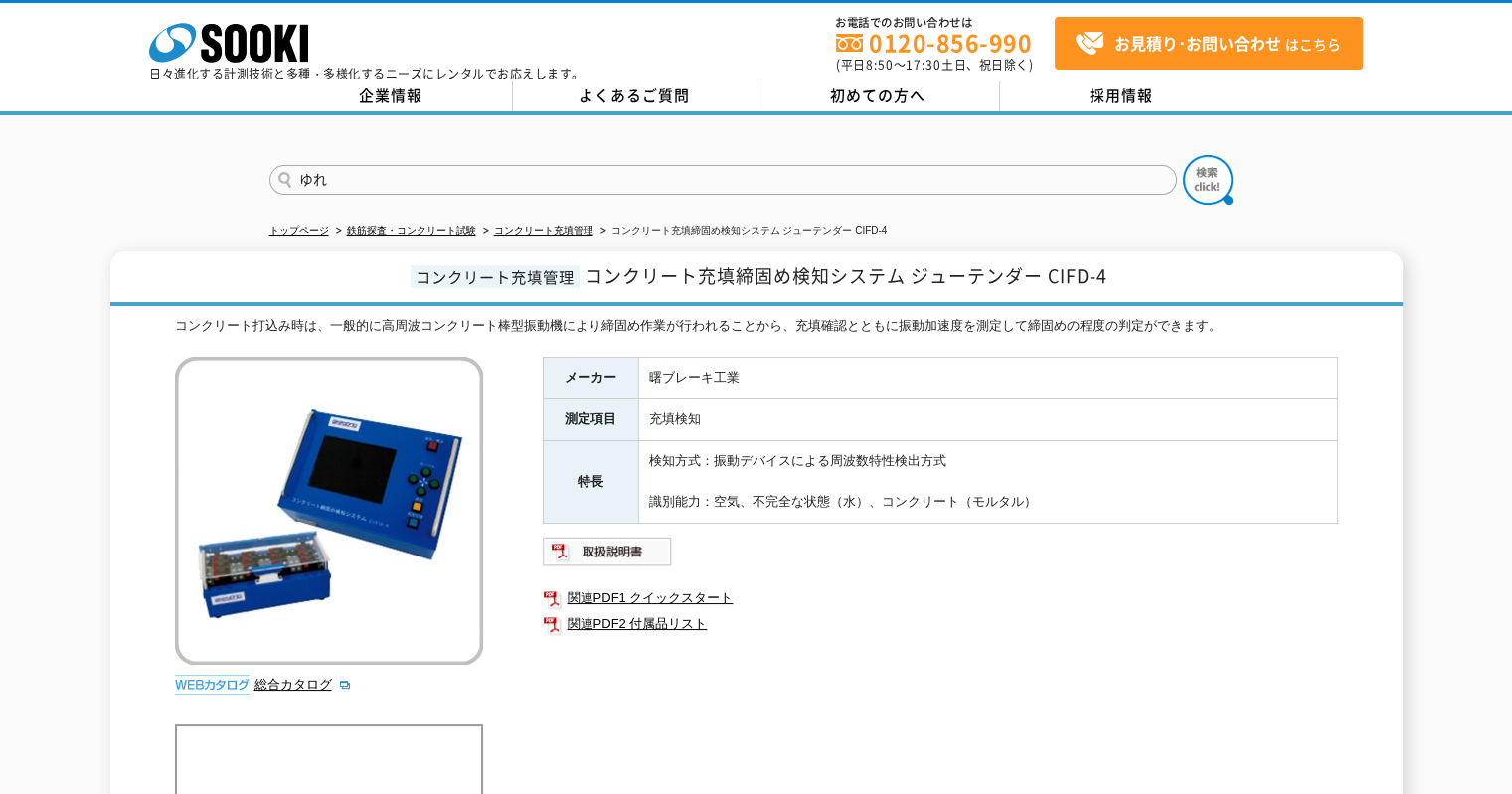 type on "ゆれ" 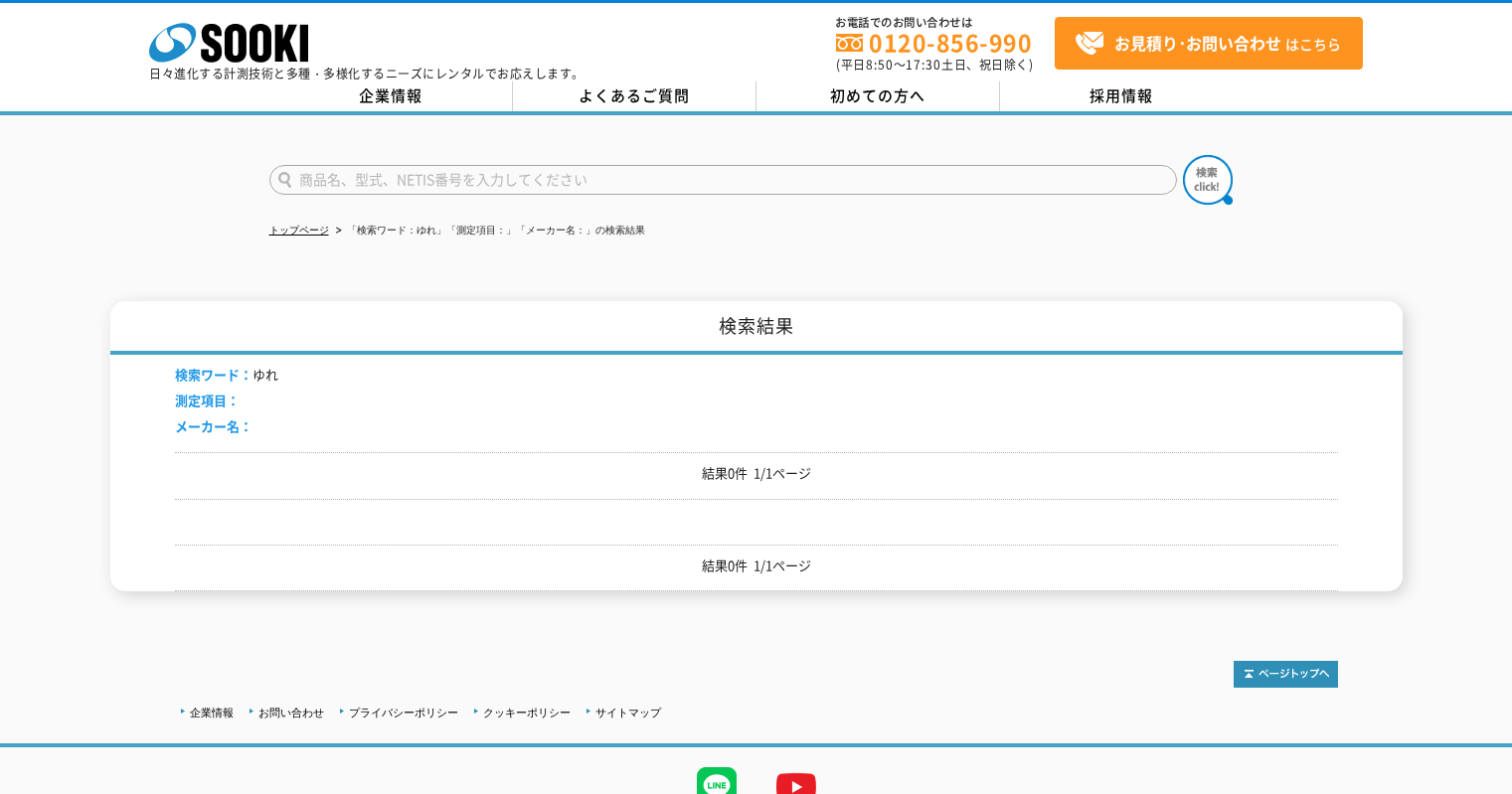 scroll, scrollTop: 0, scrollLeft: 0, axis: both 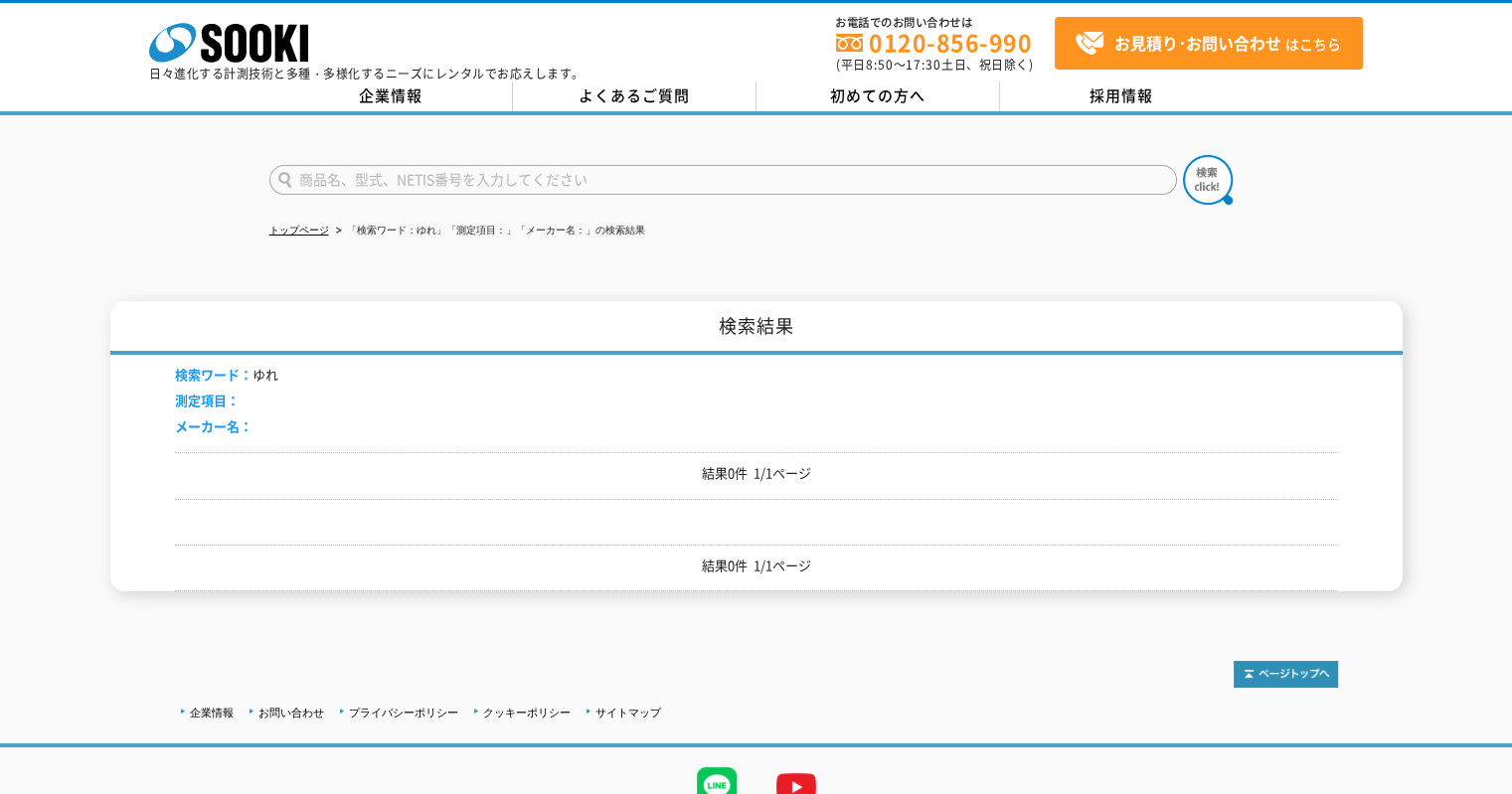 click at bounding box center [723, 180] 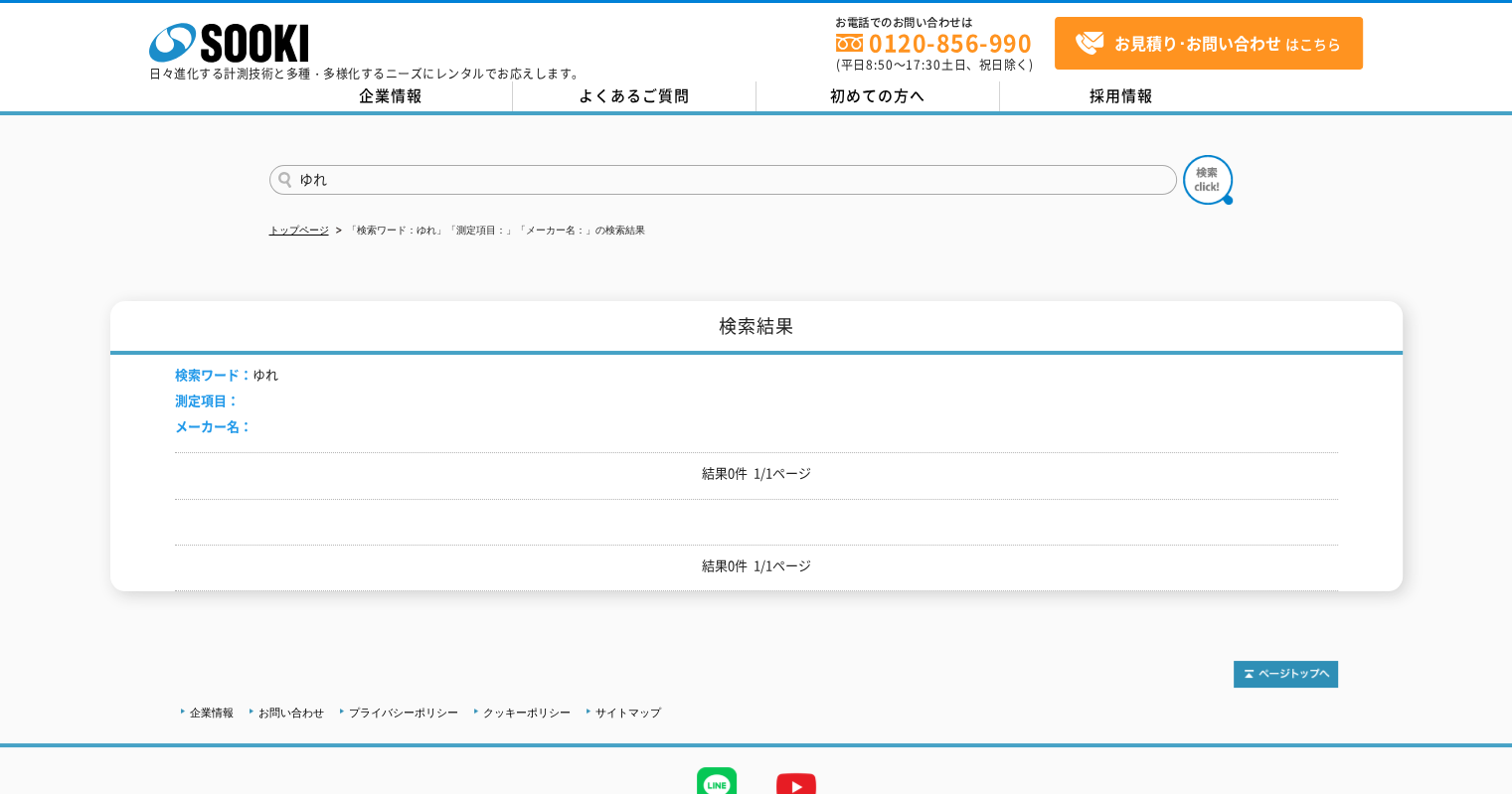 type on "揺れ" 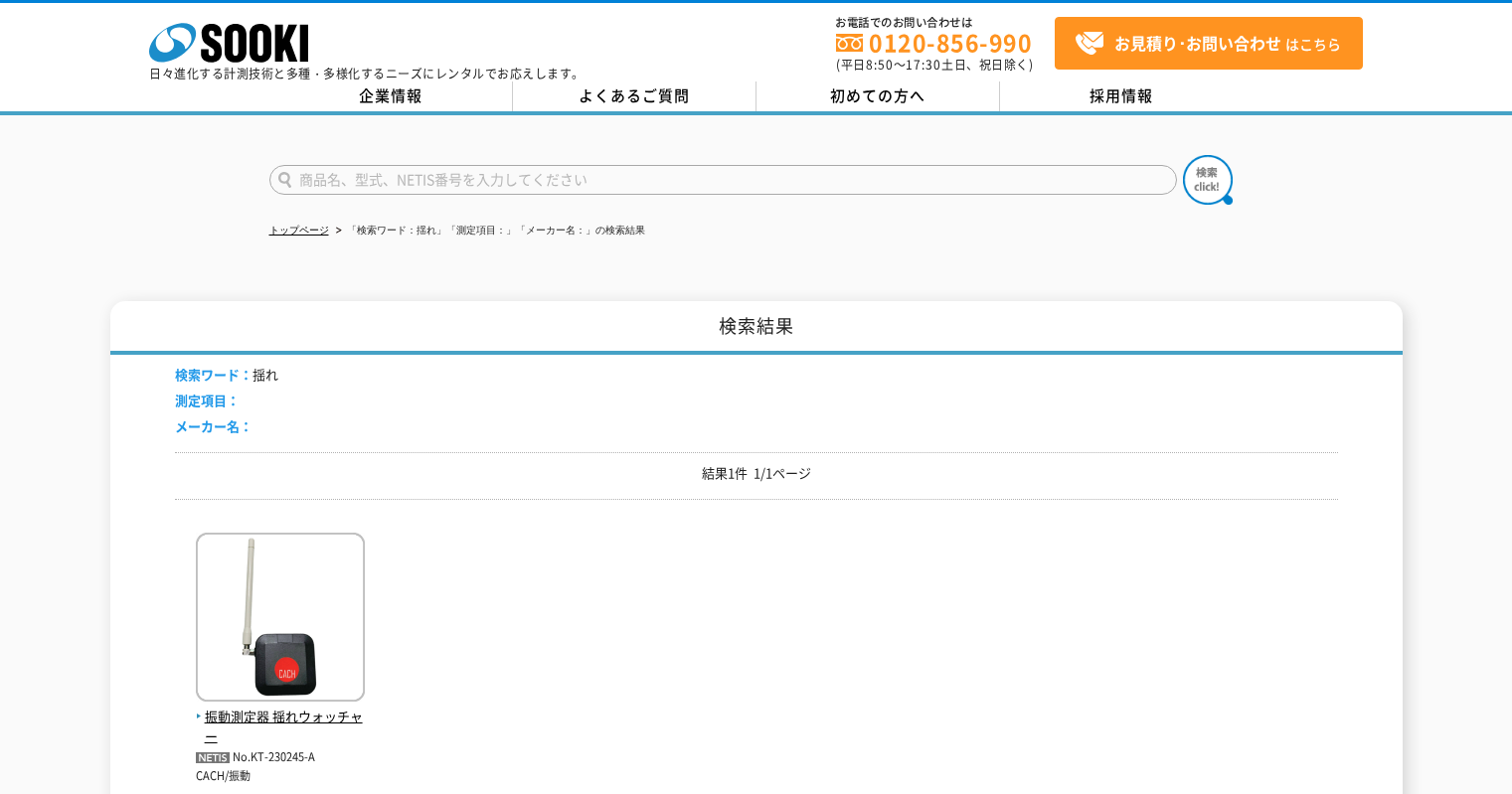scroll, scrollTop: 0, scrollLeft: 0, axis: both 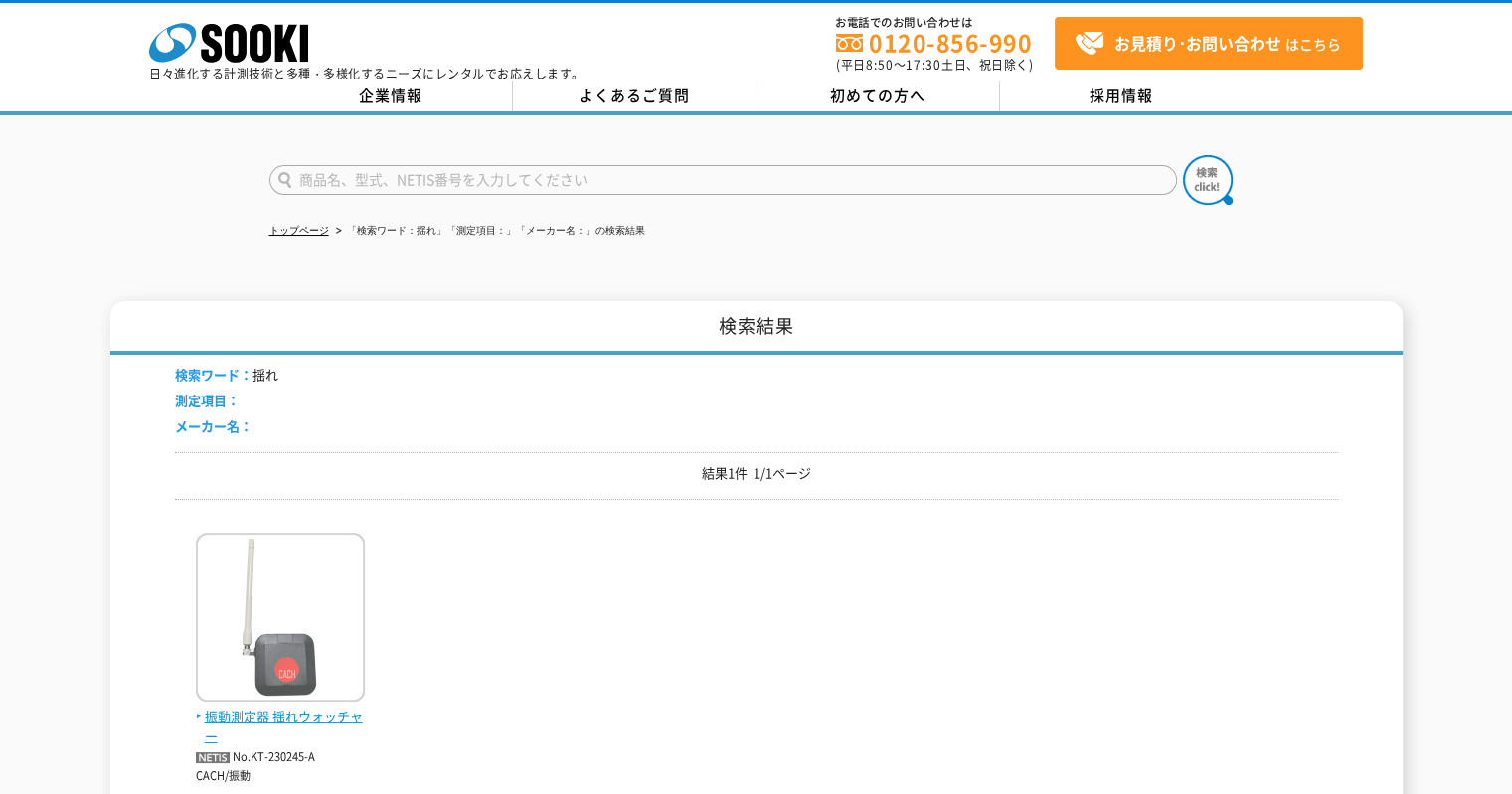 click on "振動測定器 揺れウォッチャー" at bounding box center [280, 727] 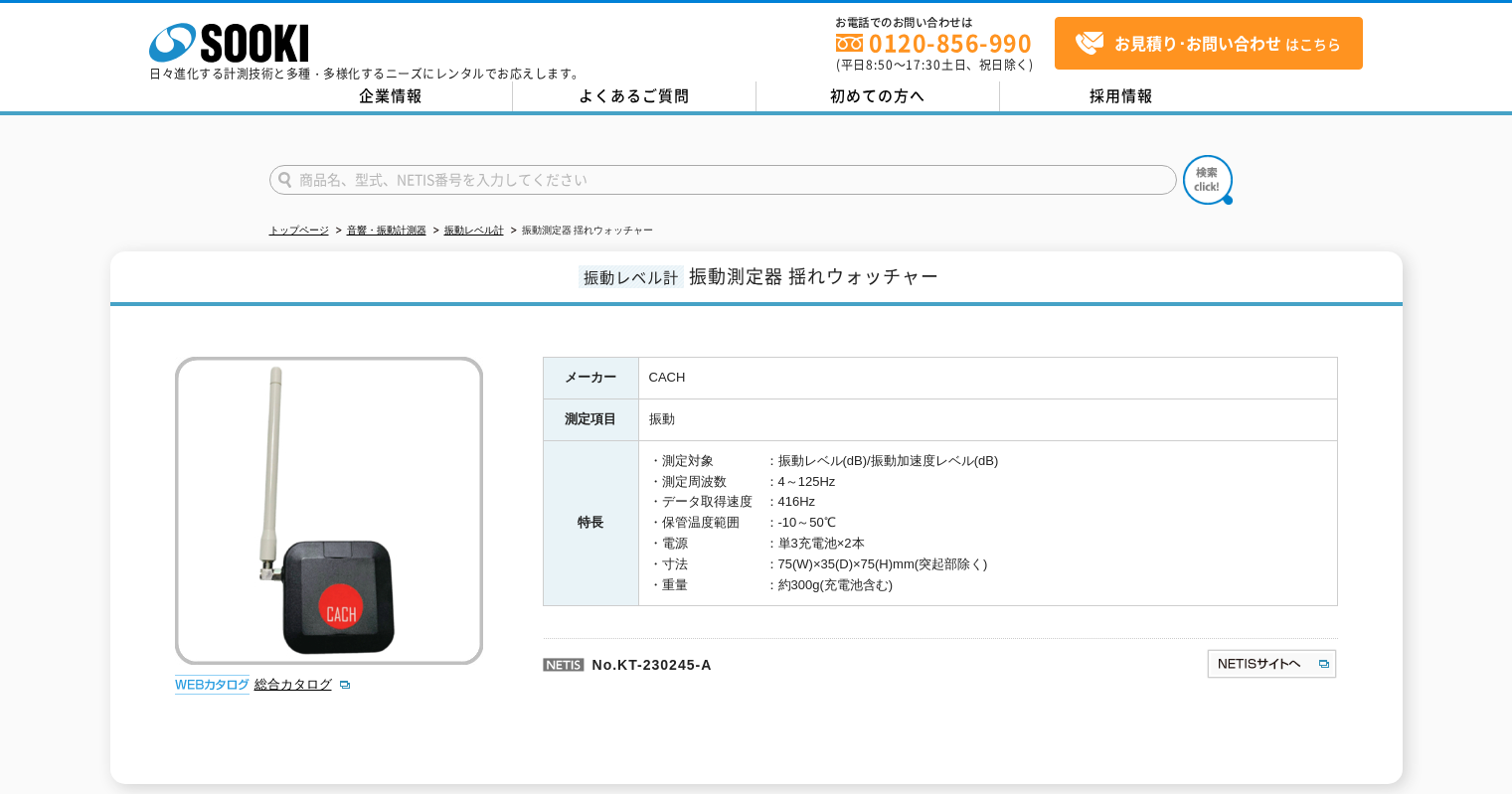scroll, scrollTop: 0, scrollLeft: 0, axis: both 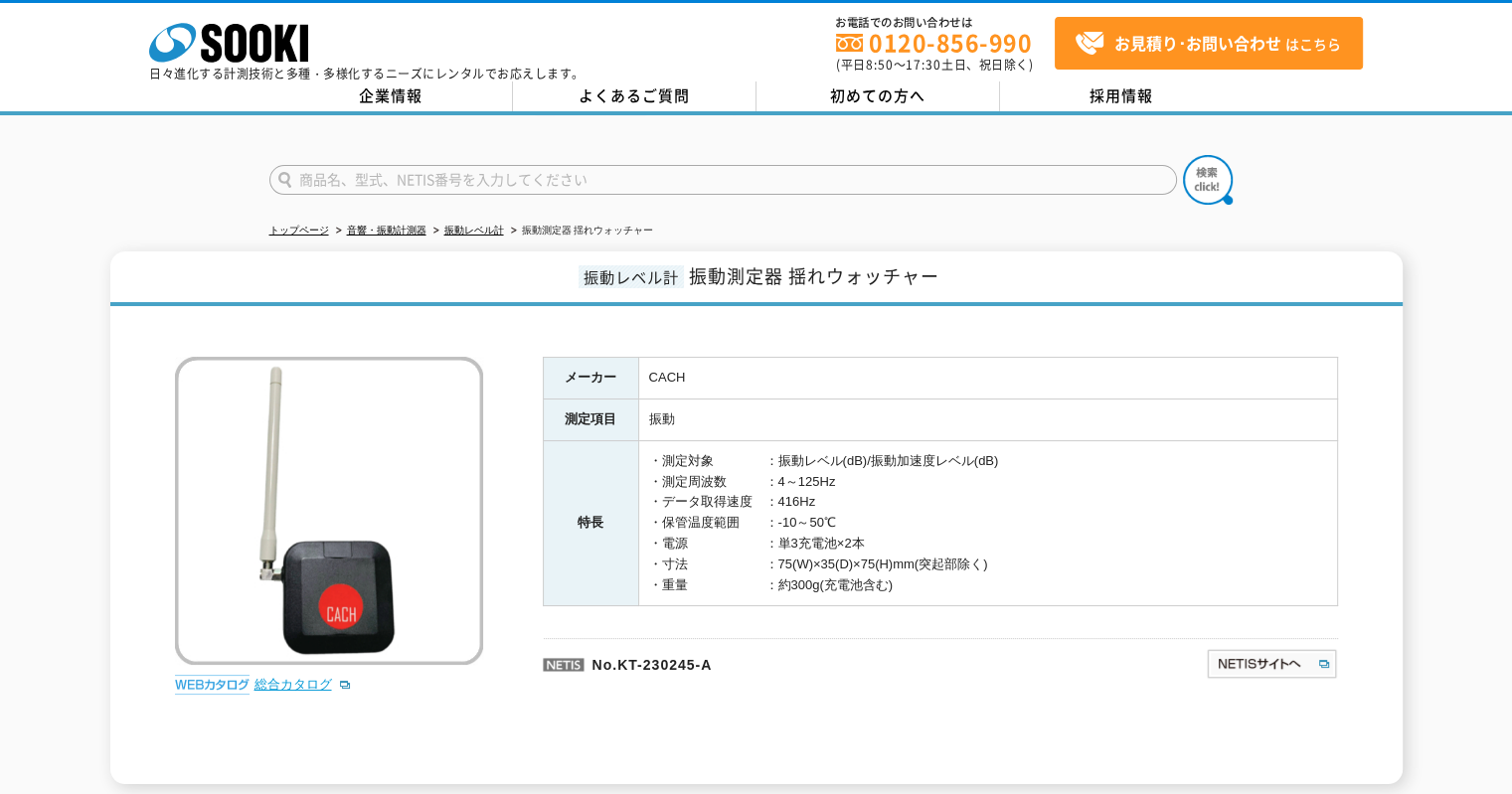 click on "総合カタログ" at bounding box center (303, 684) 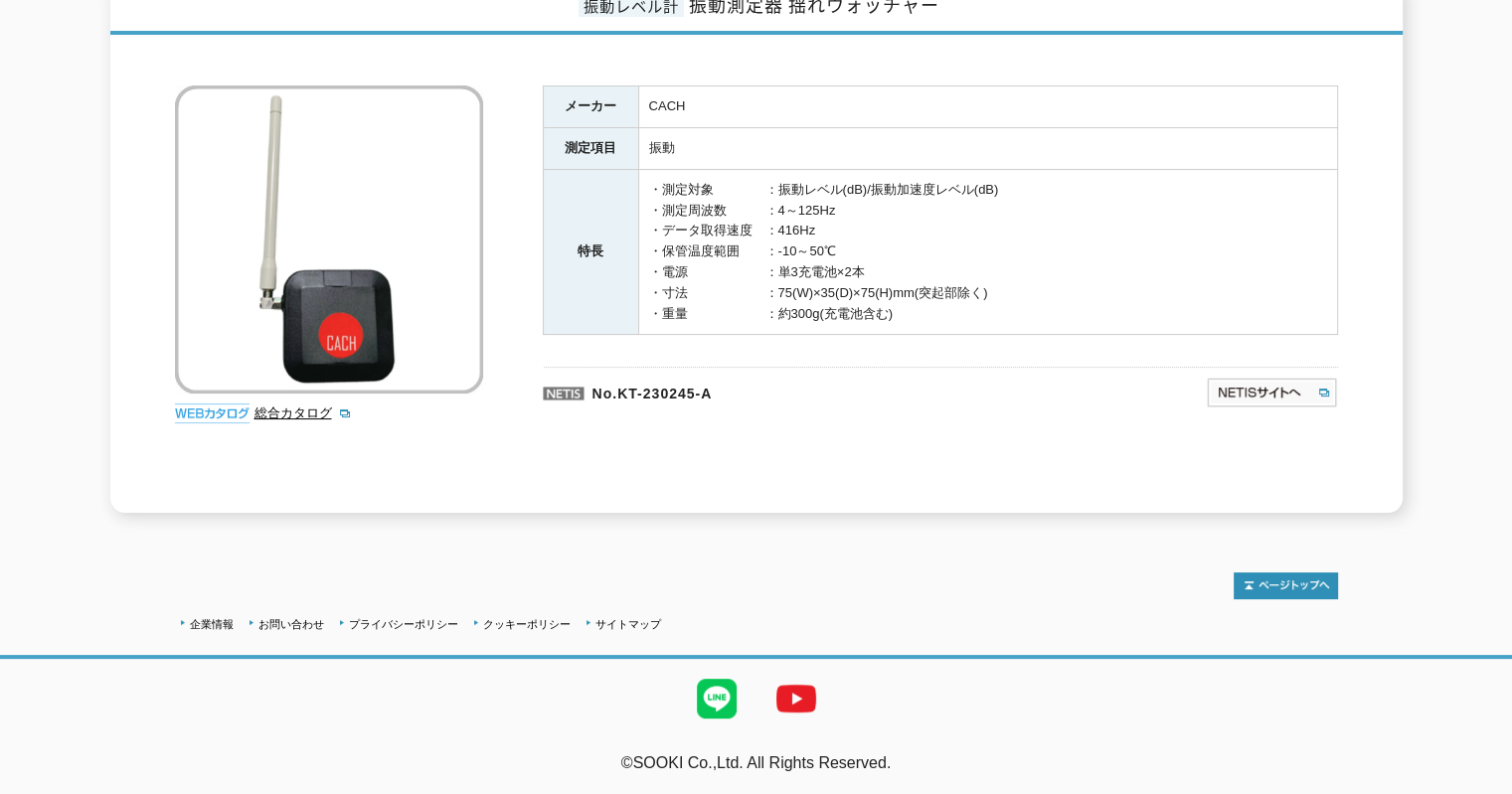 scroll, scrollTop: 0, scrollLeft: 0, axis: both 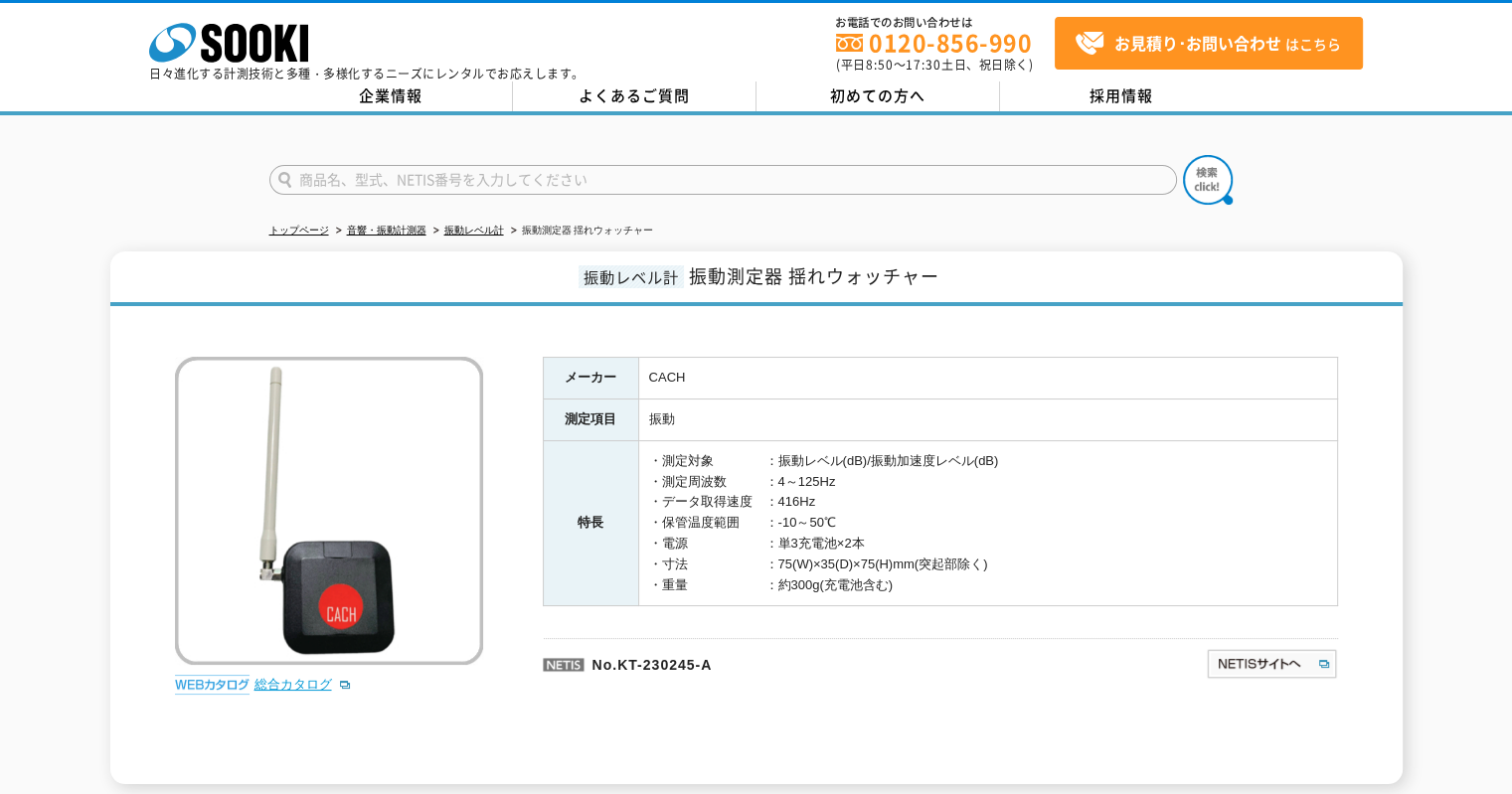 click on "総合カタログ" at bounding box center (303, 684) 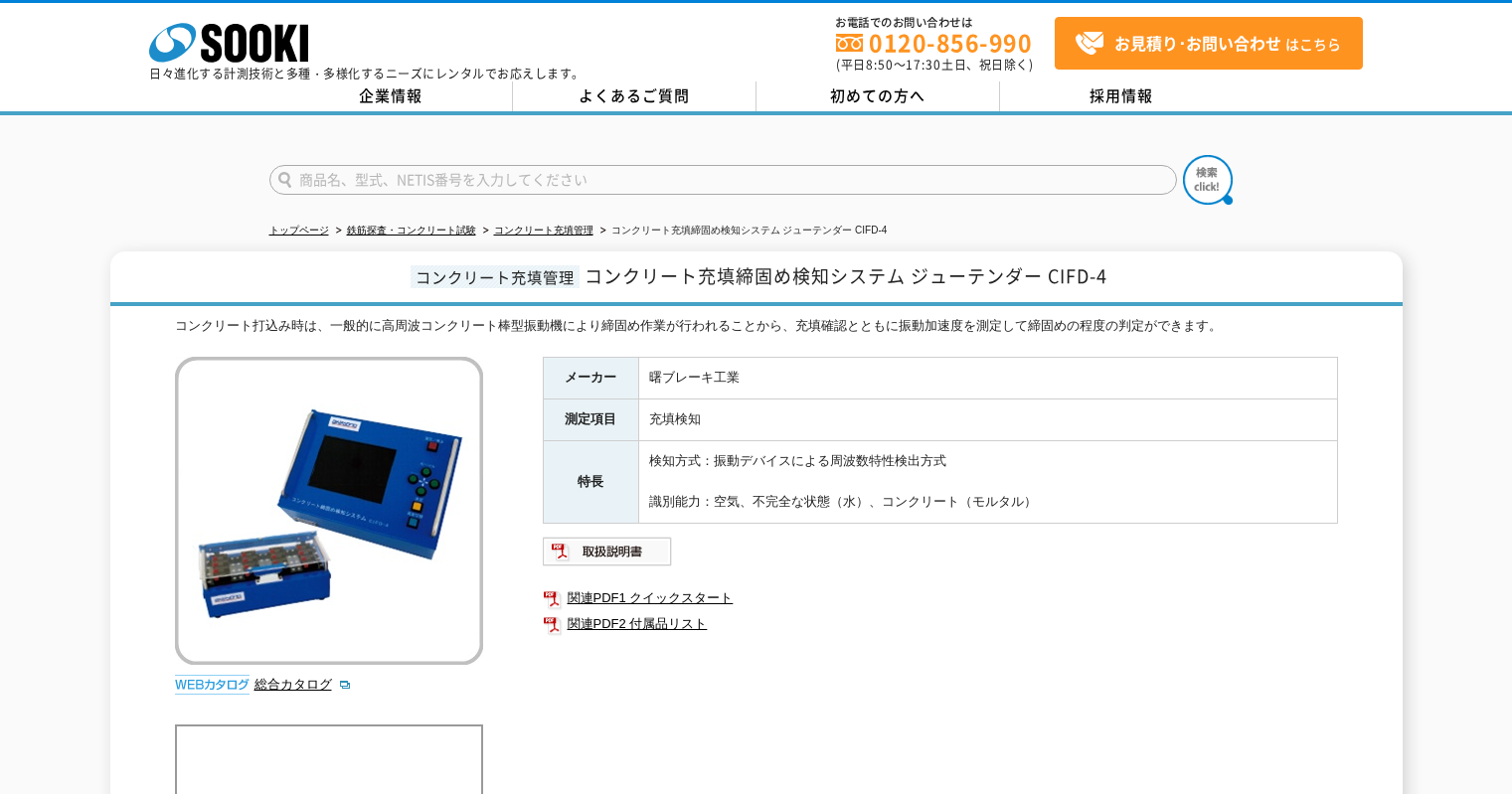 scroll, scrollTop: 0, scrollLeft: 0, axis: both 